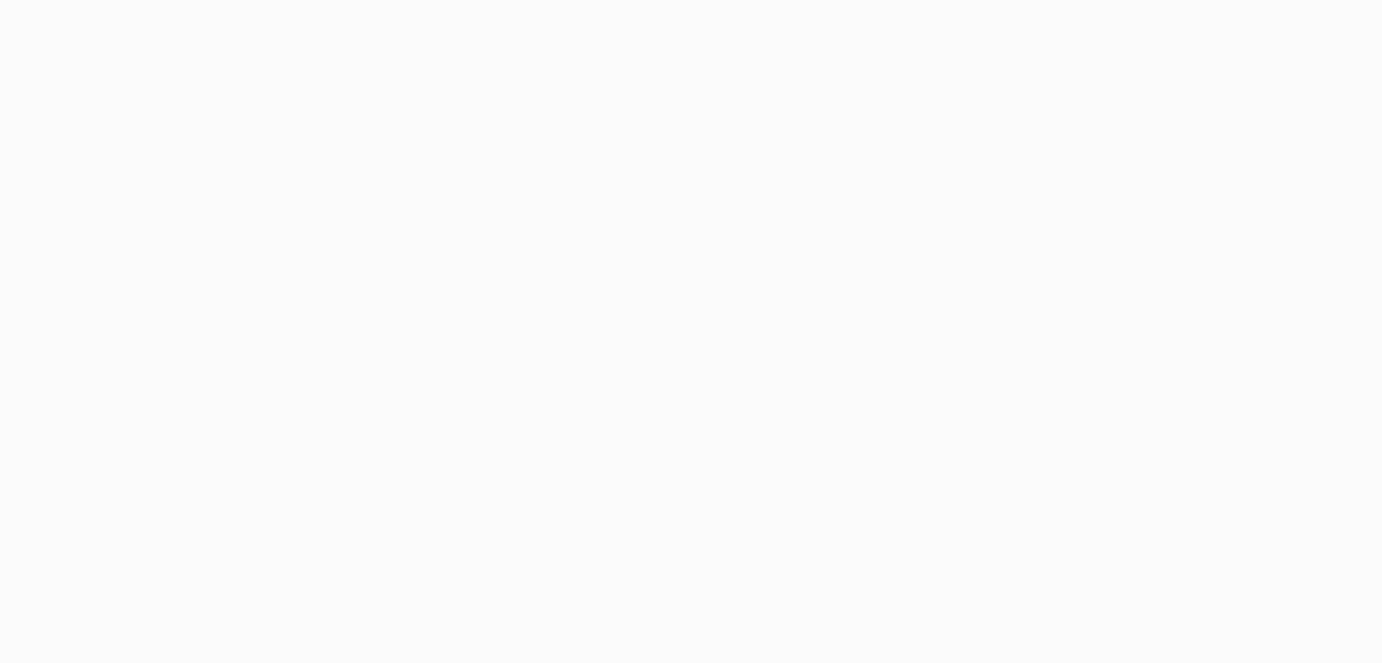 scroll, scrollTop: 0, scrollLeft: 0, axis: both 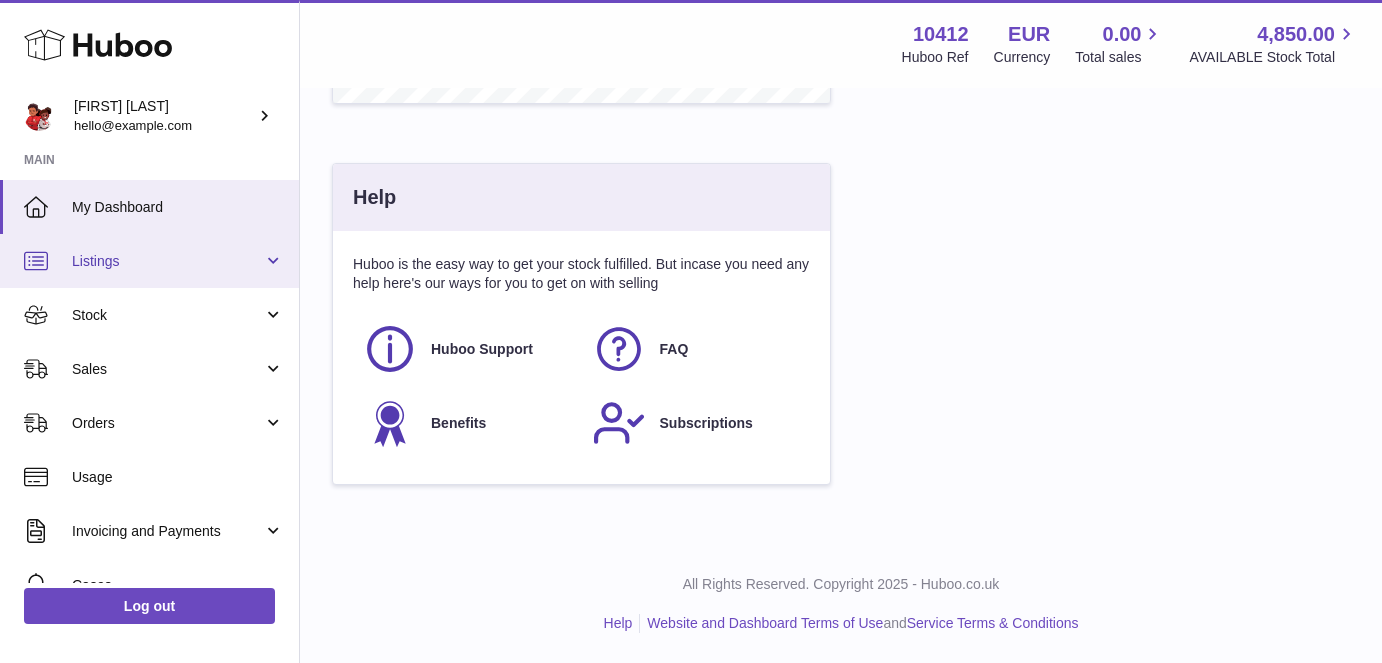 click on "Listings" at bounding box center (167, 261) 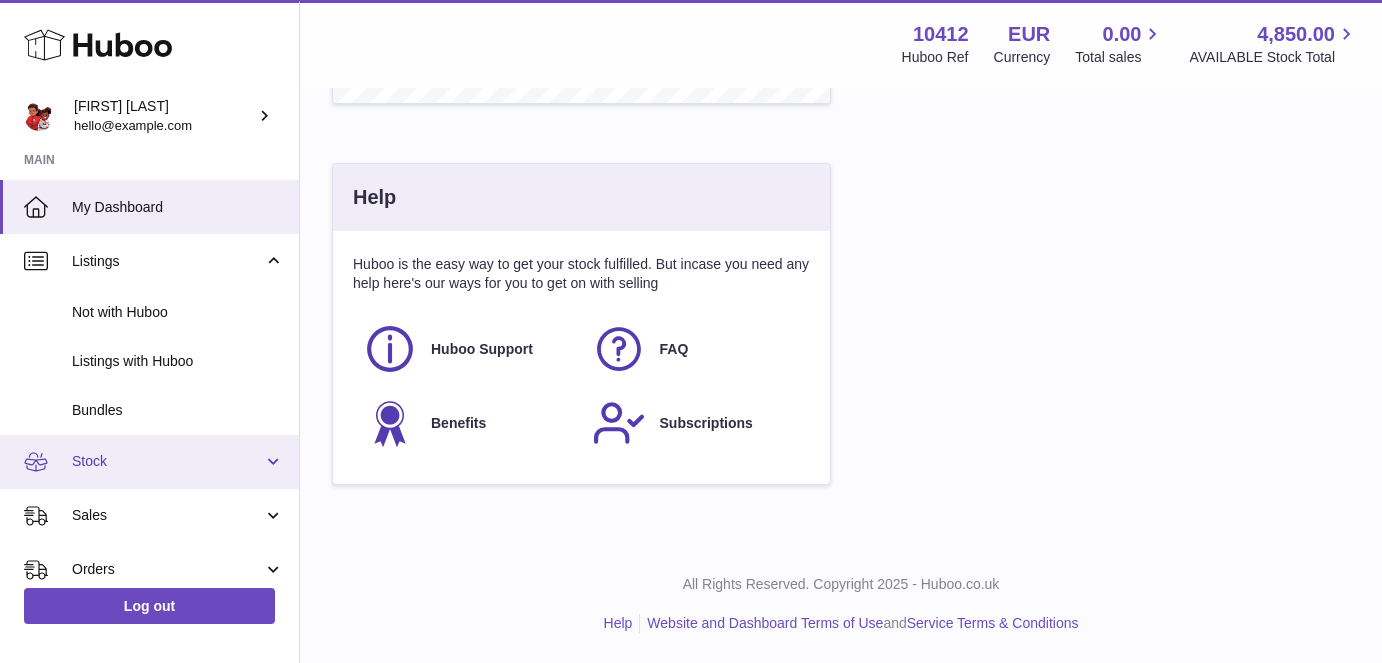 click on "Stock" at bounding box center [149, 462] 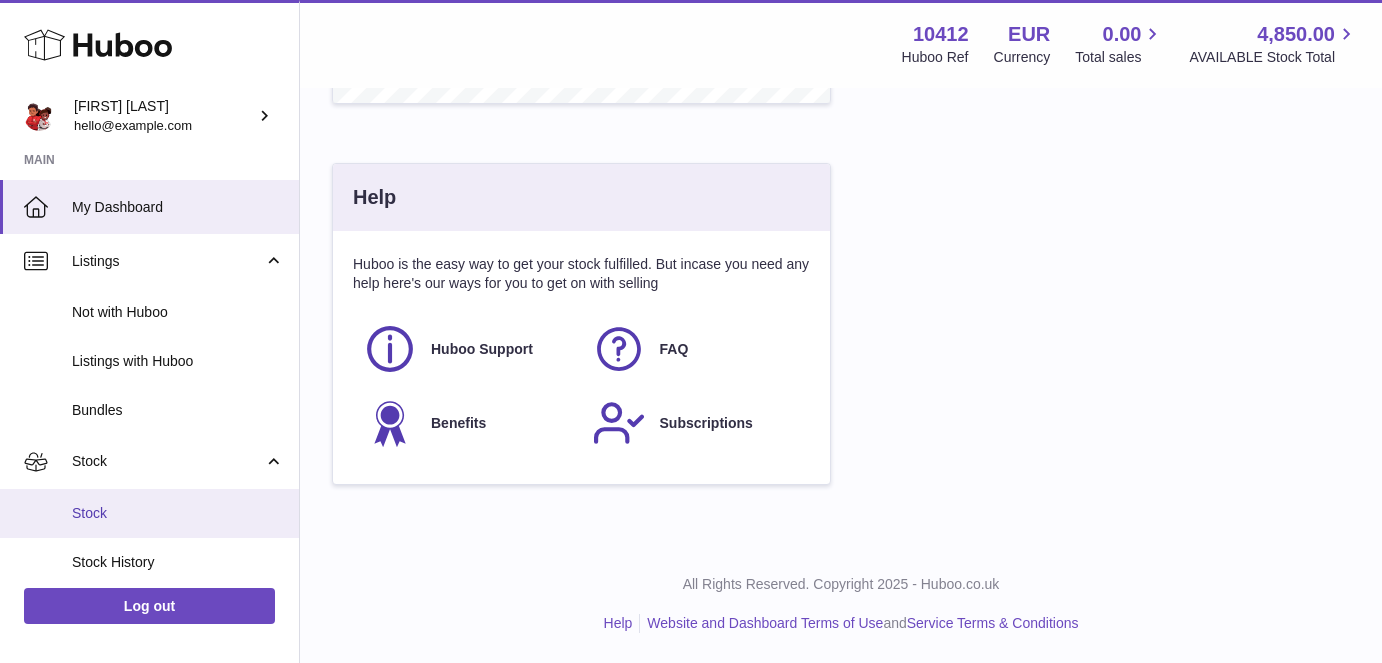 click on "Stock" at bounding box center (178, 513) 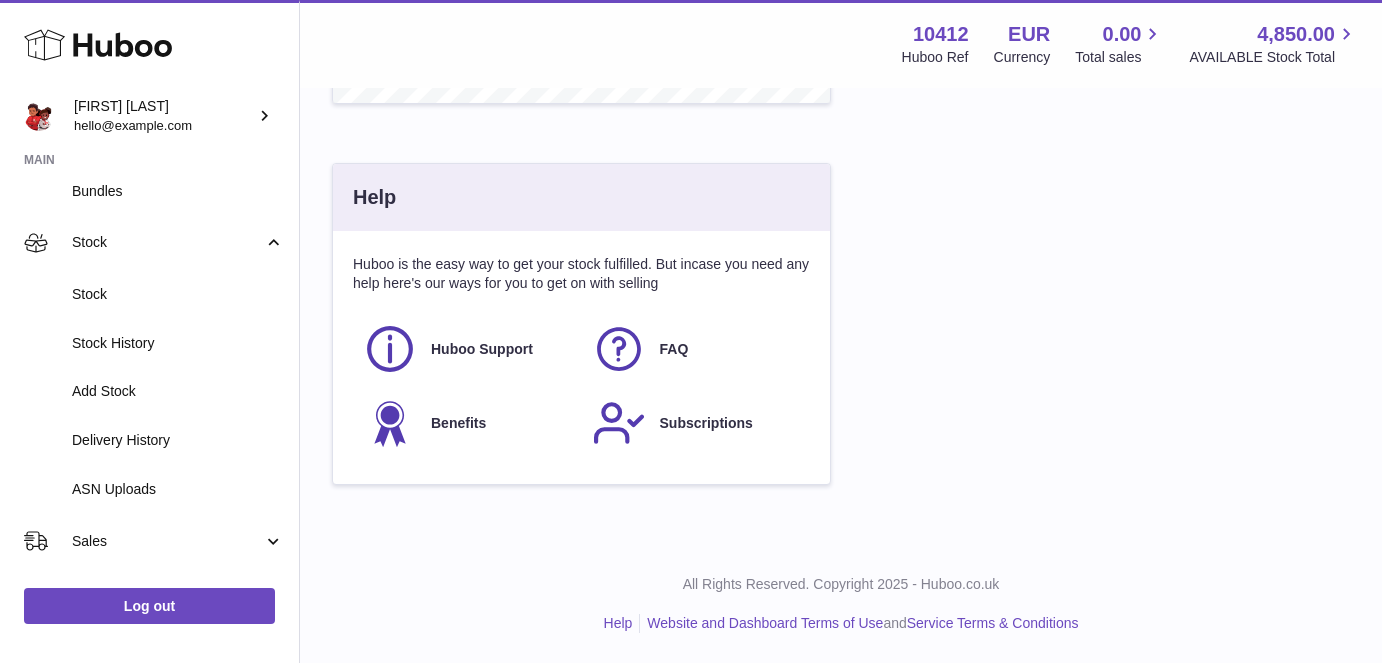 scroll, scrollTop: 252, scrollLeft: 0, axis: vertical 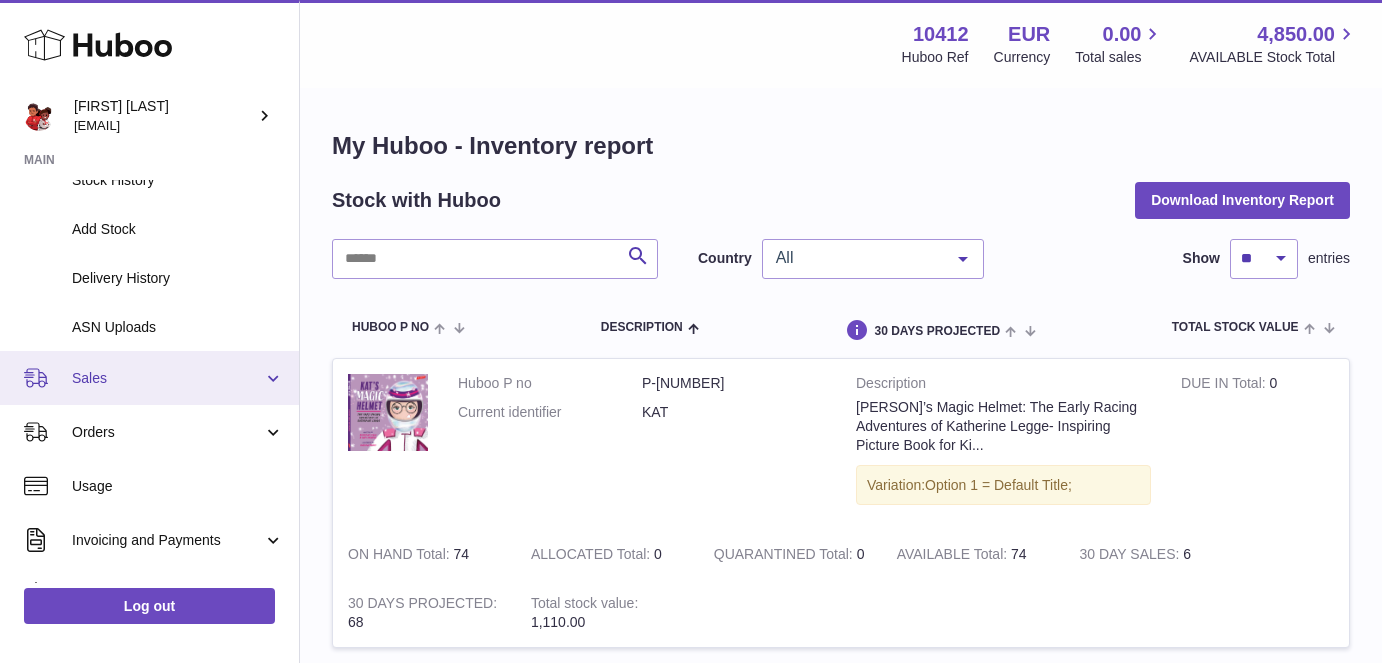 click on "Sales" at bounding box center [167, 378] 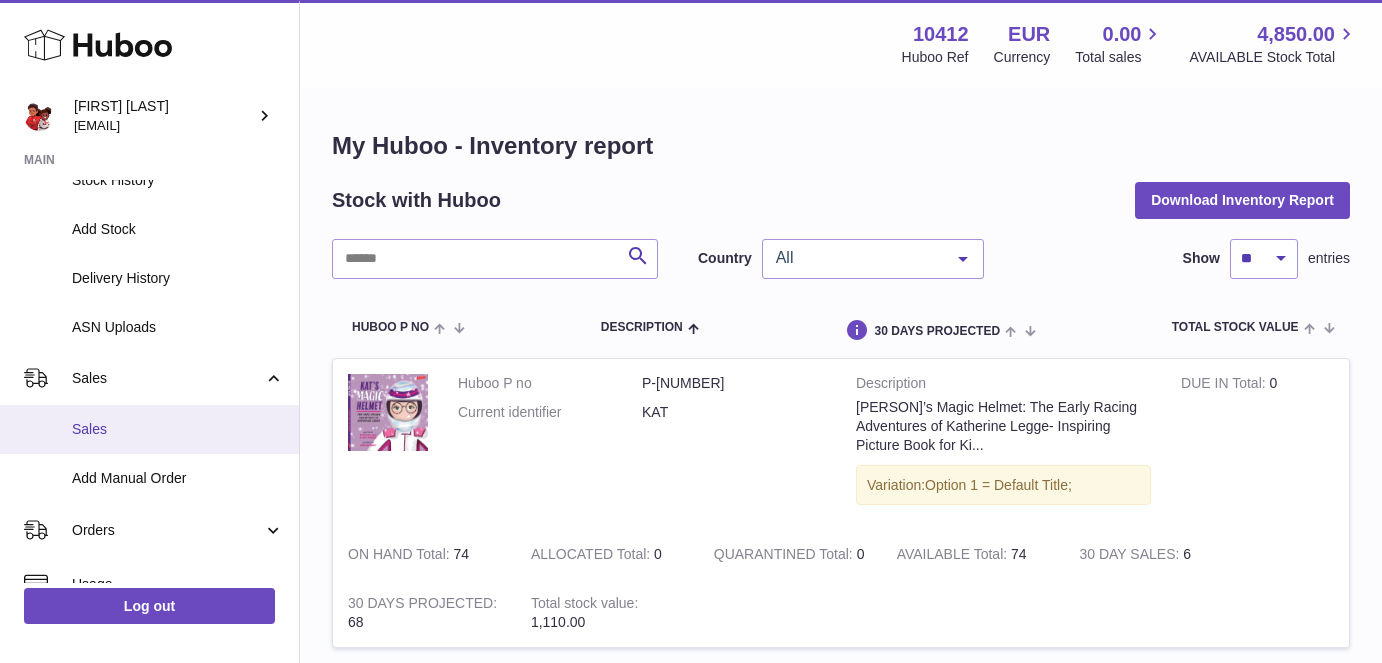 click on "Sales" at bounding box center [178, 429] 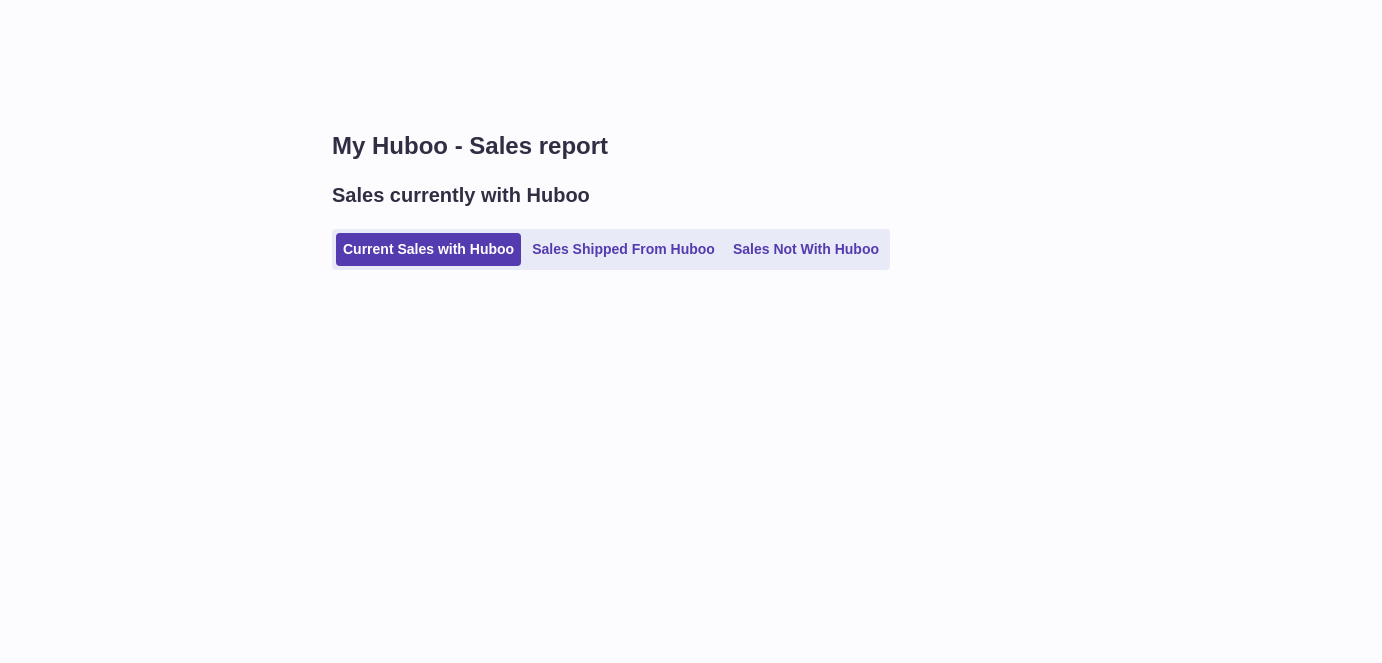 scroll, scrollTop: 0, scrollLeft: 0, axis: both 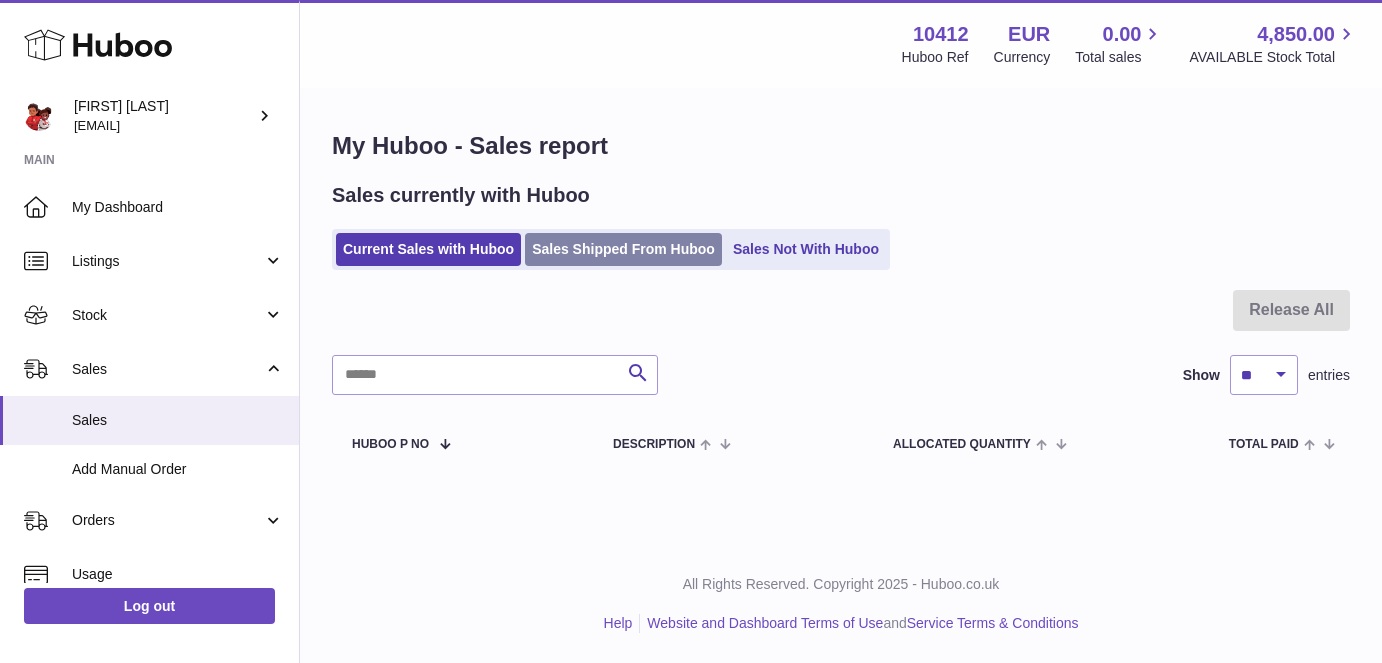 click on "Sales Shipped From Huboo" at bounding box center [623, 249] 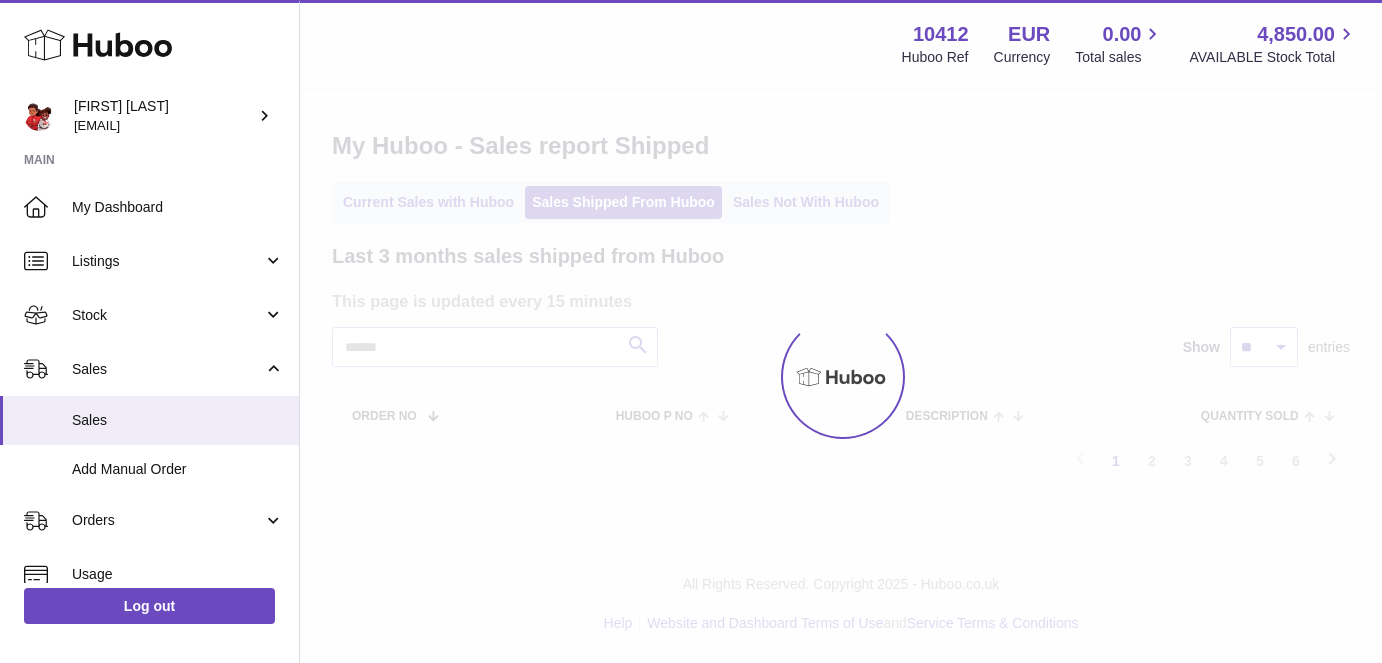 scroll, scrollTop: 0, scrollLeft: 0, axis: both 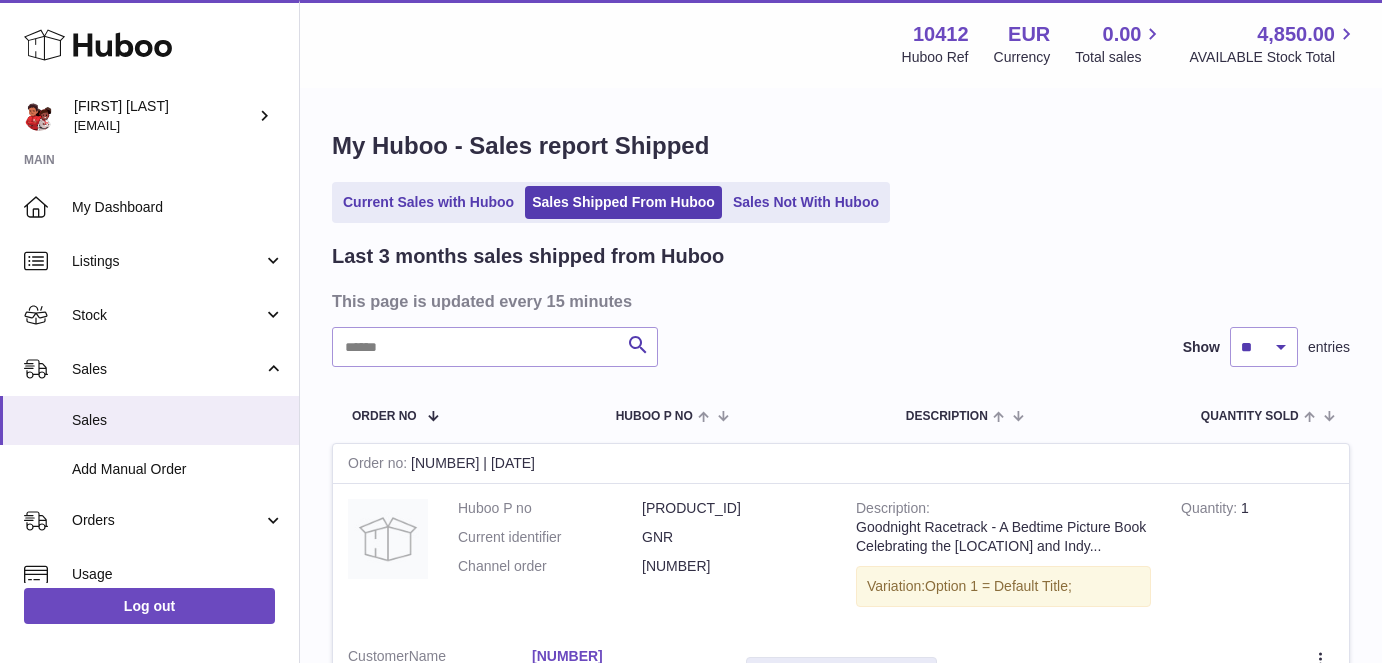 click on "My Huboo - Sales report Shipped
Current Sales with Huboo
Sales Shipped From Huboo
Sales Not With Huboo
Last 3 months sales shipped from Huboo     This page is updated every 15 minutes       Search
Show
** ** **
entries
Order No       Huboo P no       Description       Quantity Sold
Customer
Tracking
Order no
120717153 | 9th Jul
Huboo P no   P-1032357   Current identifier   GNR
Channel order
20905163813.2     Description
Goodnight Racetrack - A Bedtime Picture Book Celebrating the Indianapolis Motor Speedway and Indy...
Variation:
Option 1 = Default Title;
Quantity   Customer" at bounding box center [841, 2016] 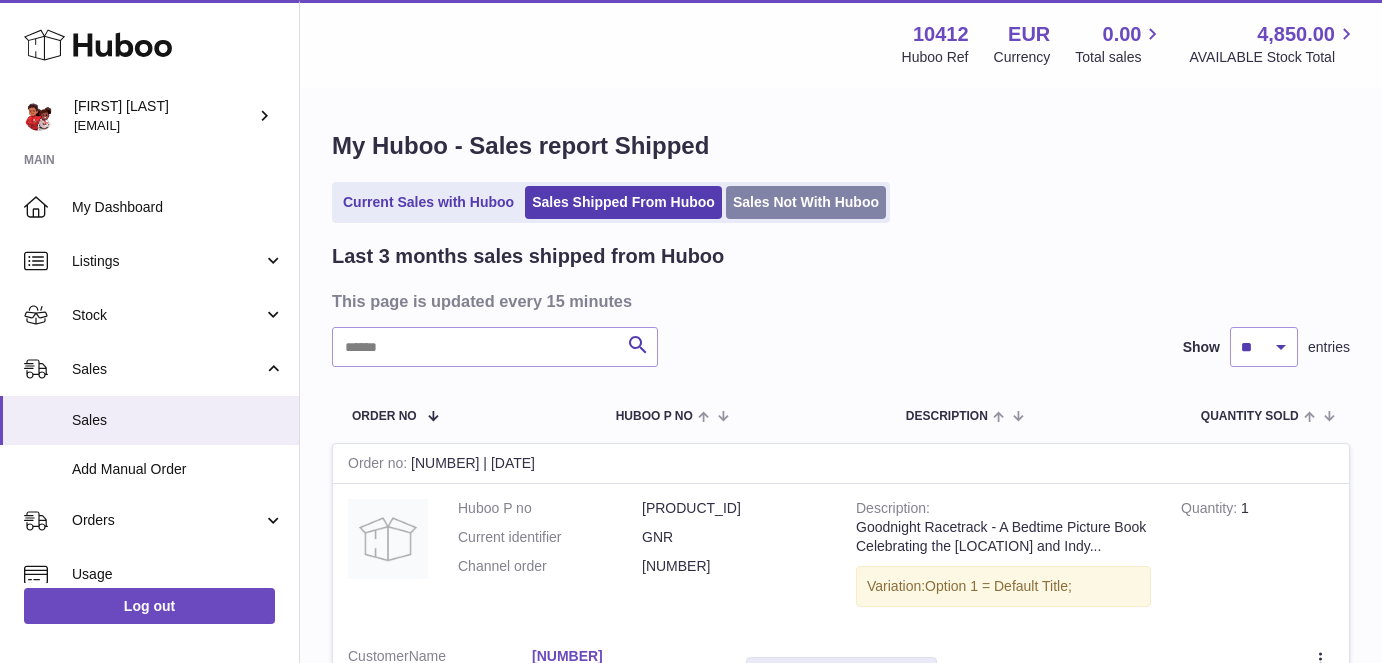 click on "Sales Not With Huboo" at bounding box center (806, 202) 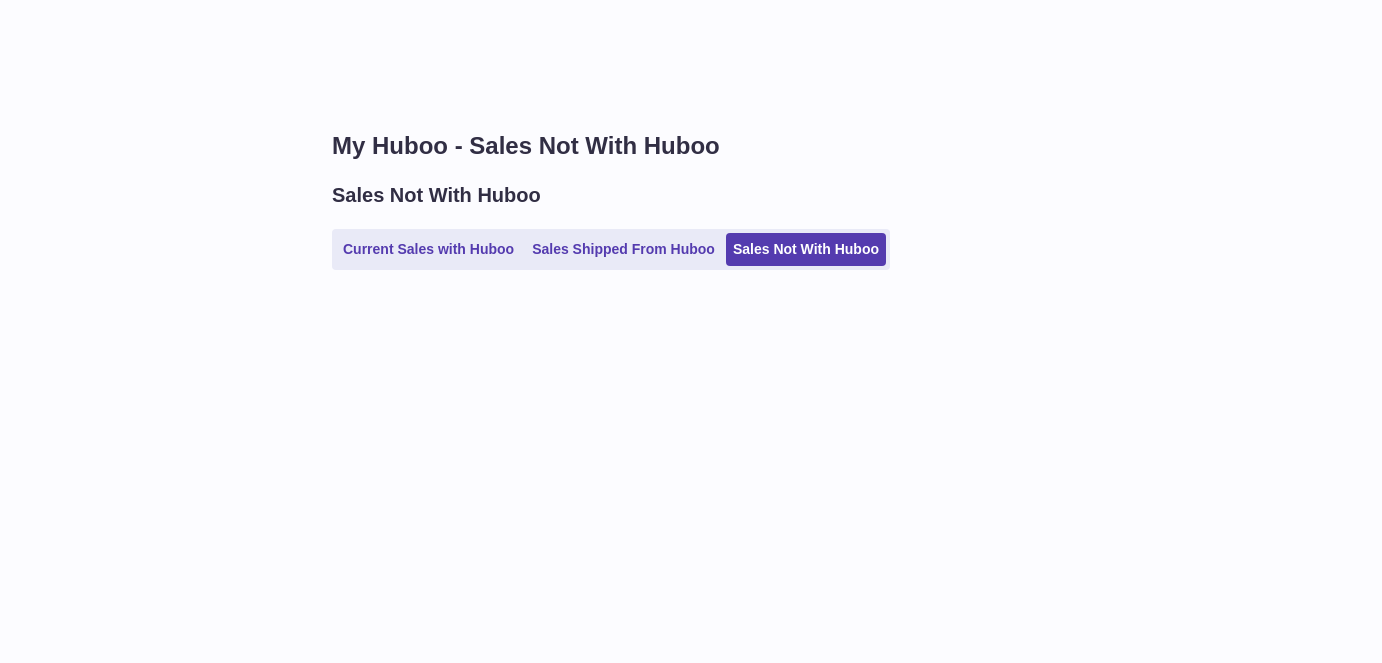 scroll, scrollTop: 0, scrollLeft: 0, axis: both 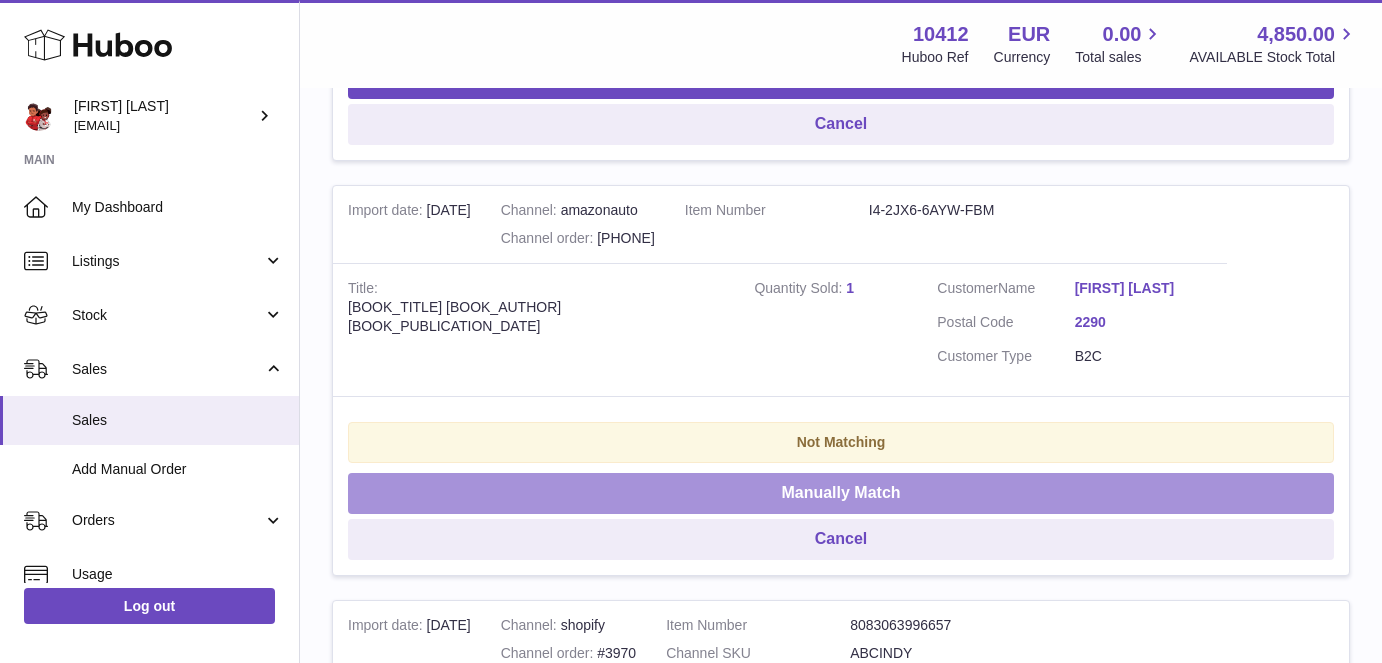 click on "Manually Match" at bounding box center (841, 493) 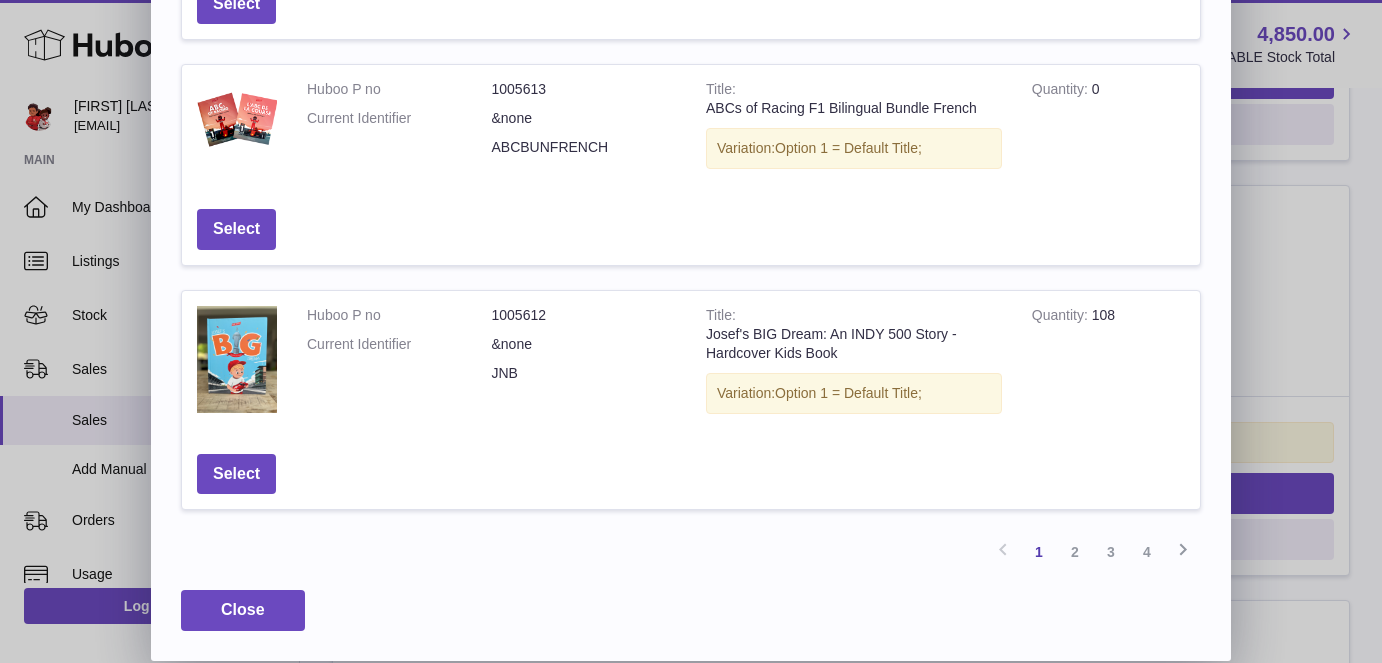 scroll, scrollTop: 867, scrollLeft: 0, axis: vertical 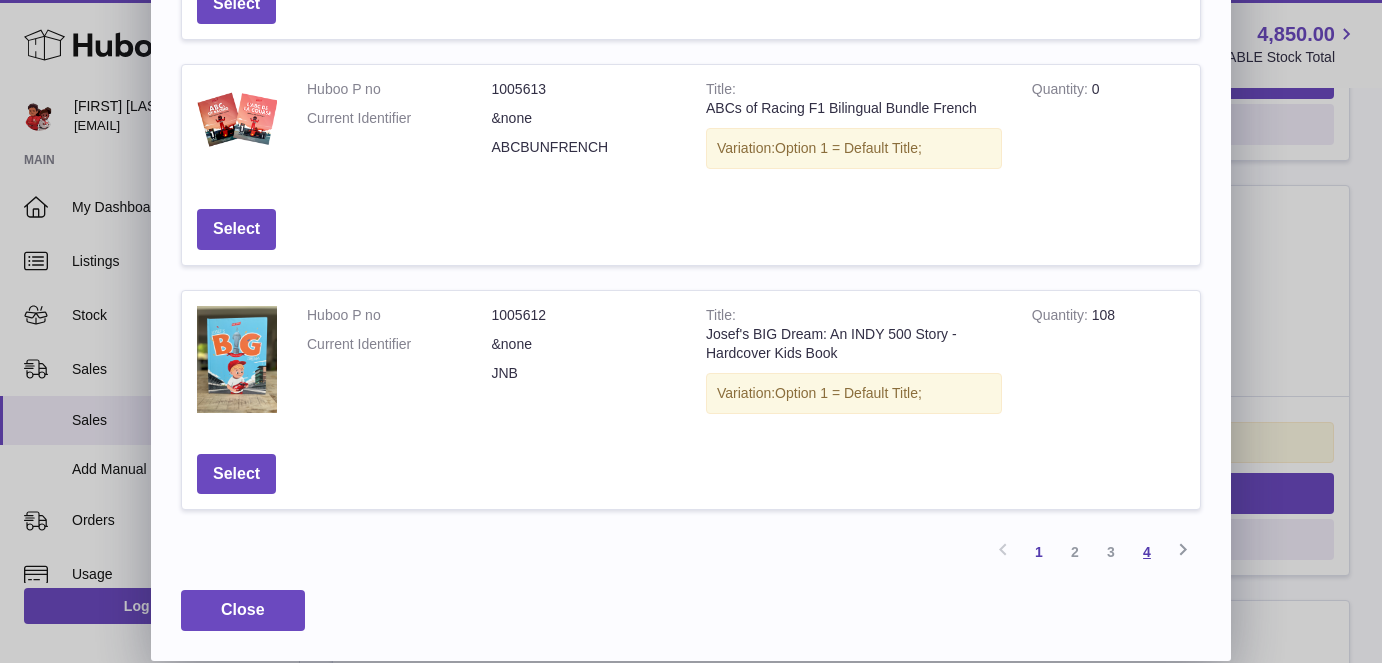 click on "4" at bounding box center [1147, 552] 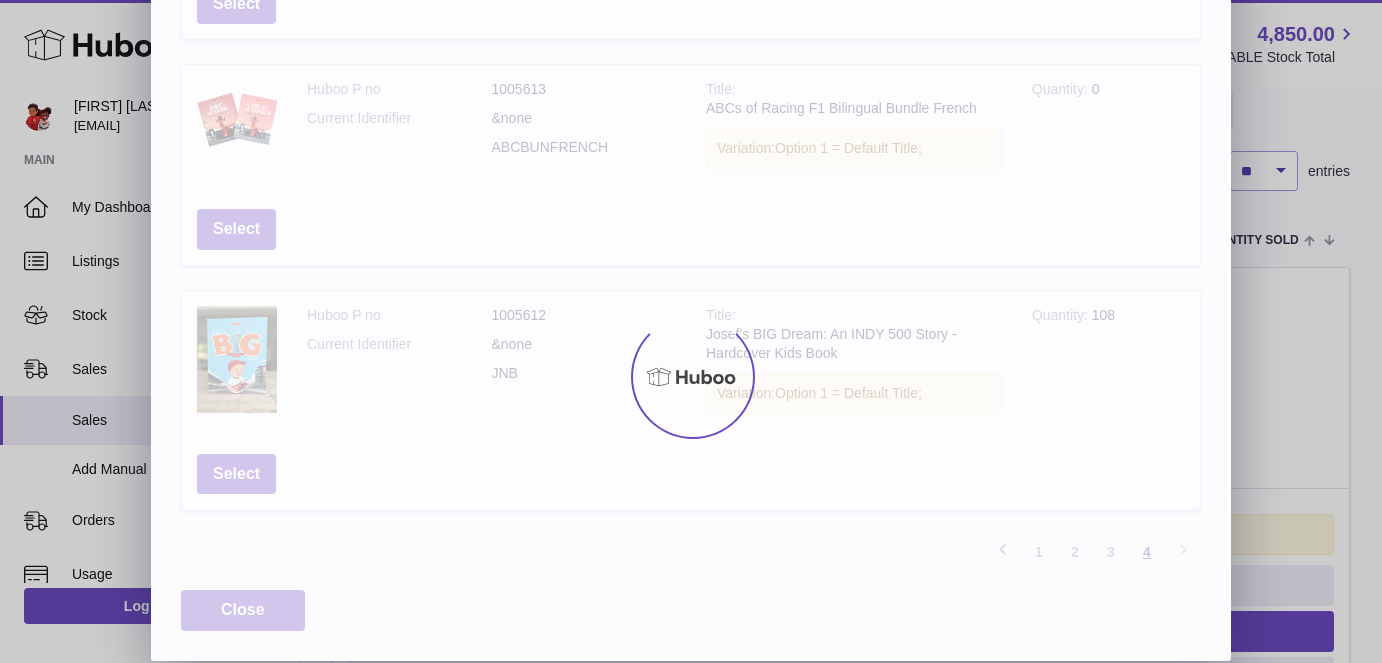 scroll, scrollTop: 90, scrollLeft: 0, axis: vertical 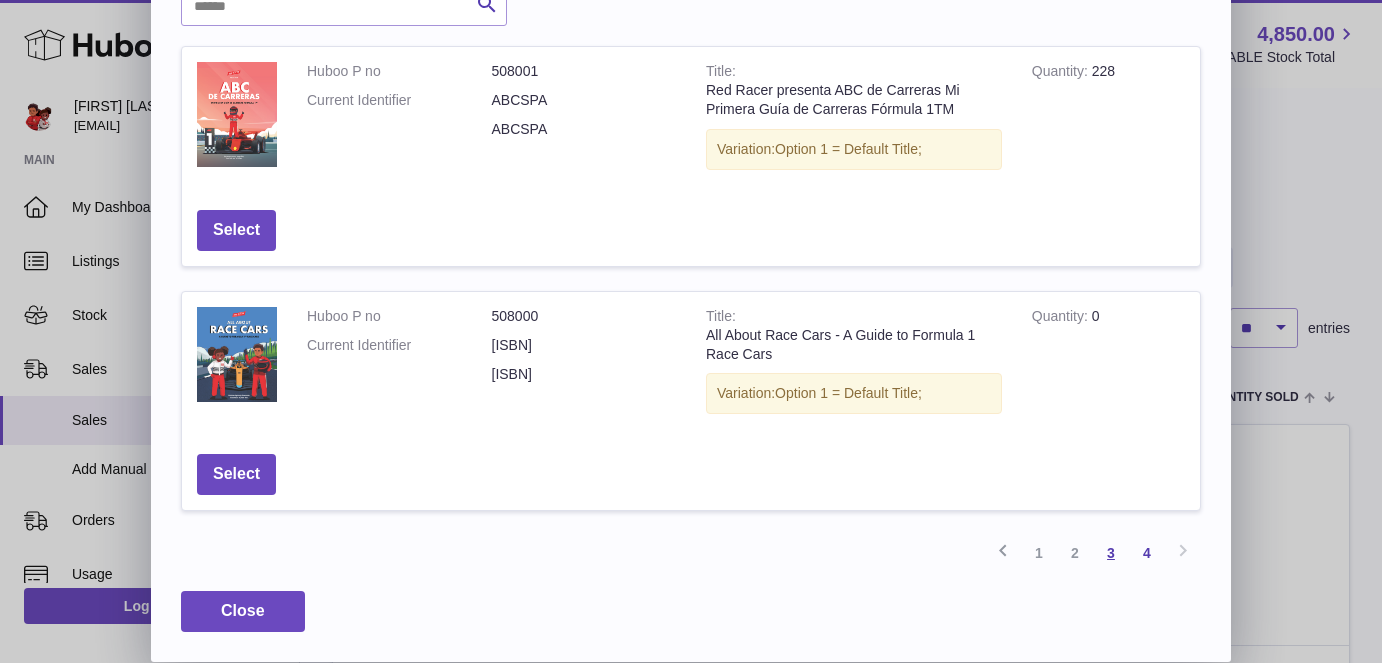click on "3" at bounding box center (1111, 553) 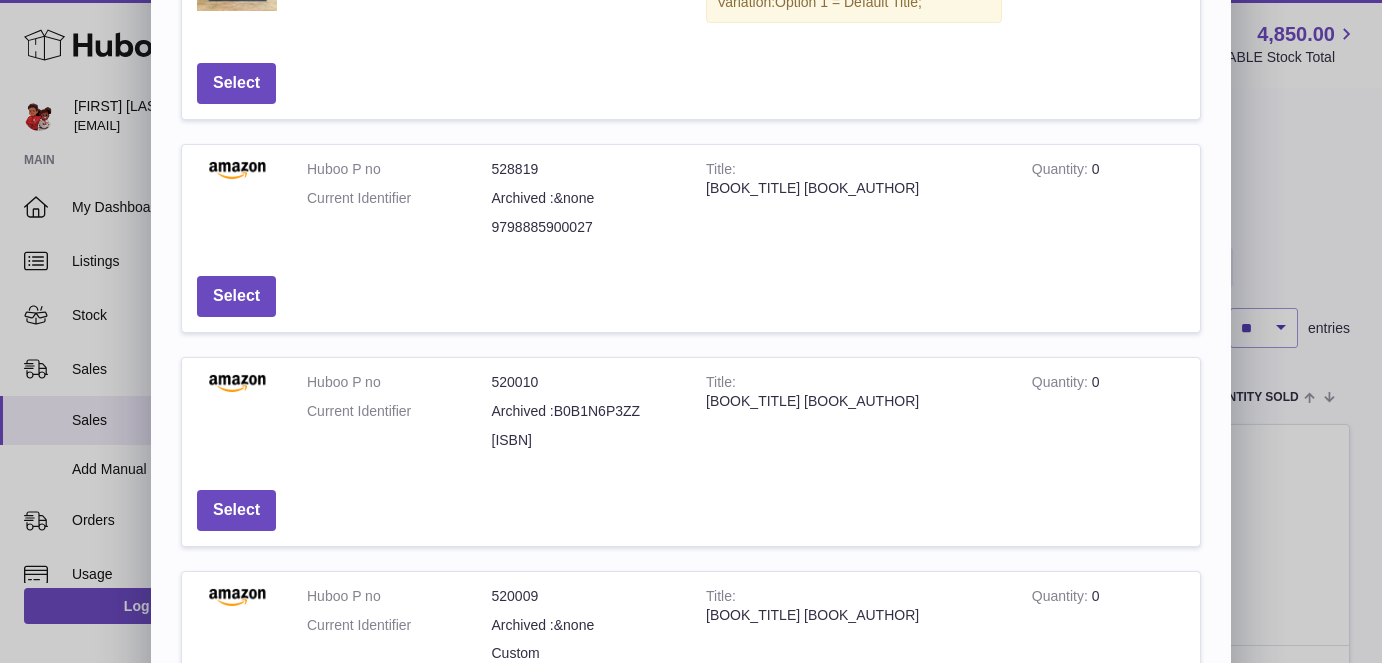 scroll, scrollTop: 757, scrollLeft: 0, axis: vertical 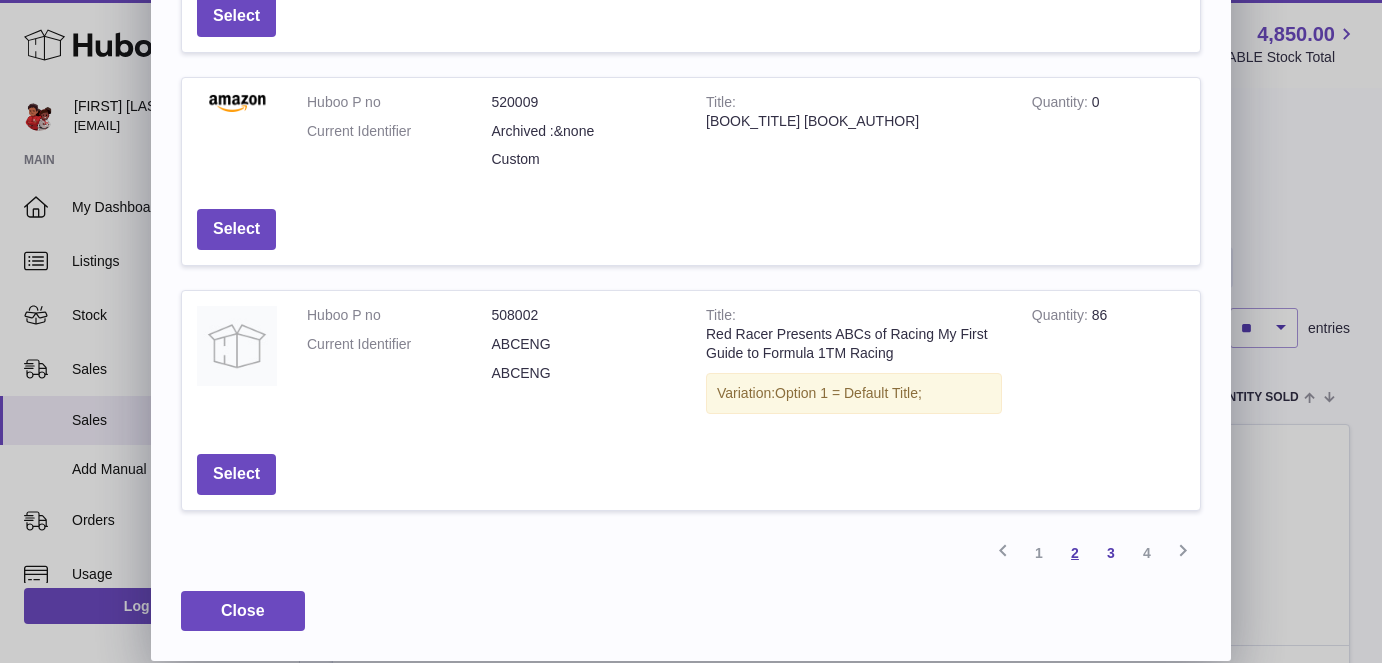 click on "2" at bounding box center (1075, 553) 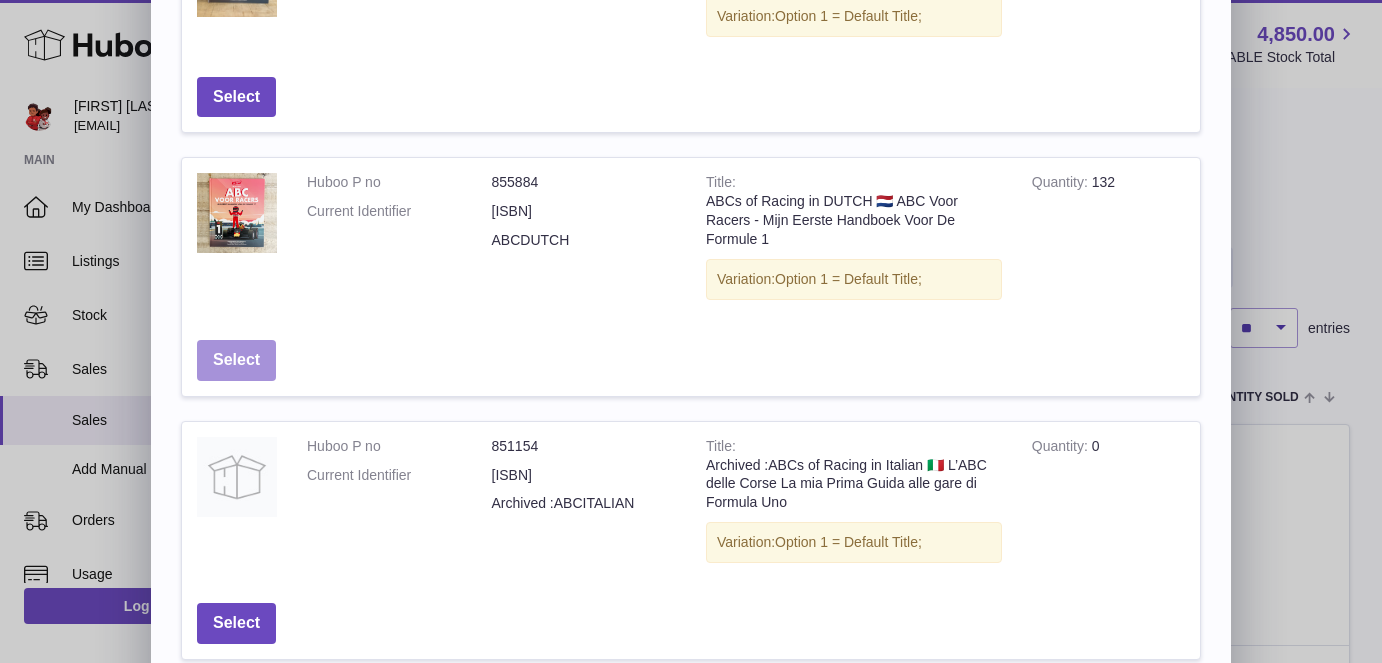 click on "Select" at bounding box center [236, 360] 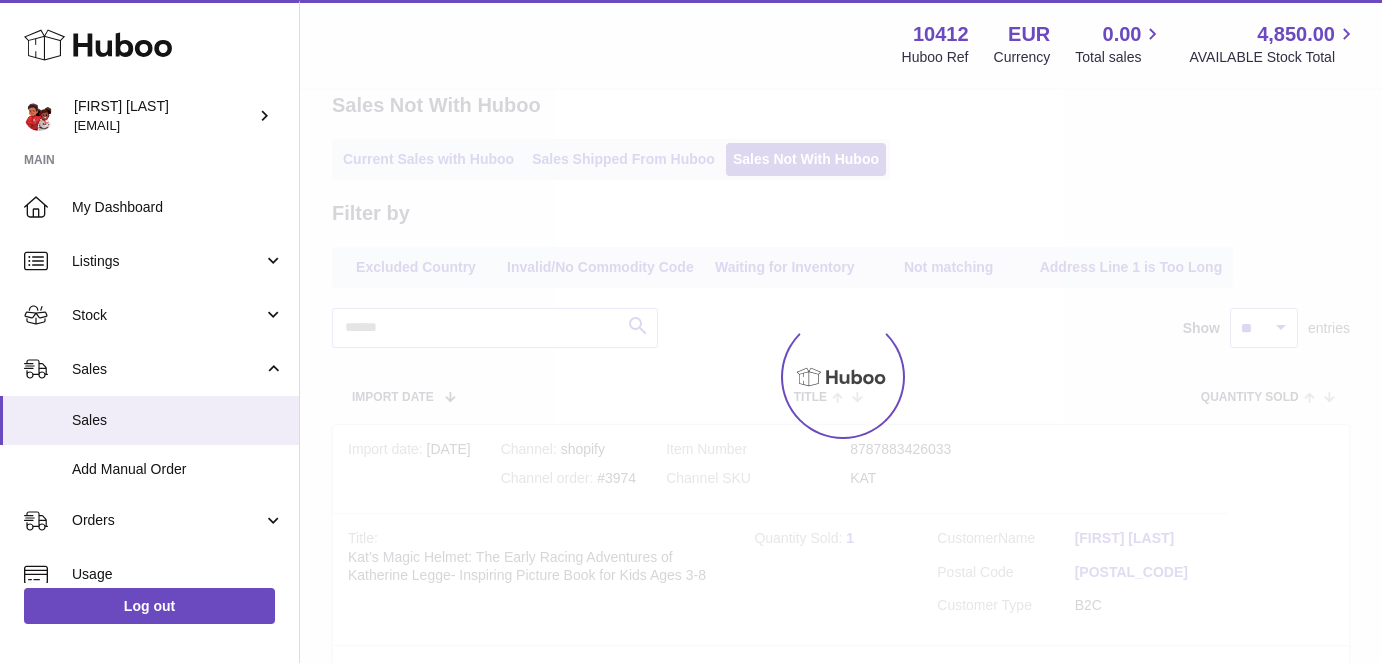 scroll, scrollTop: 0, scrollLeft: 0, axis: both 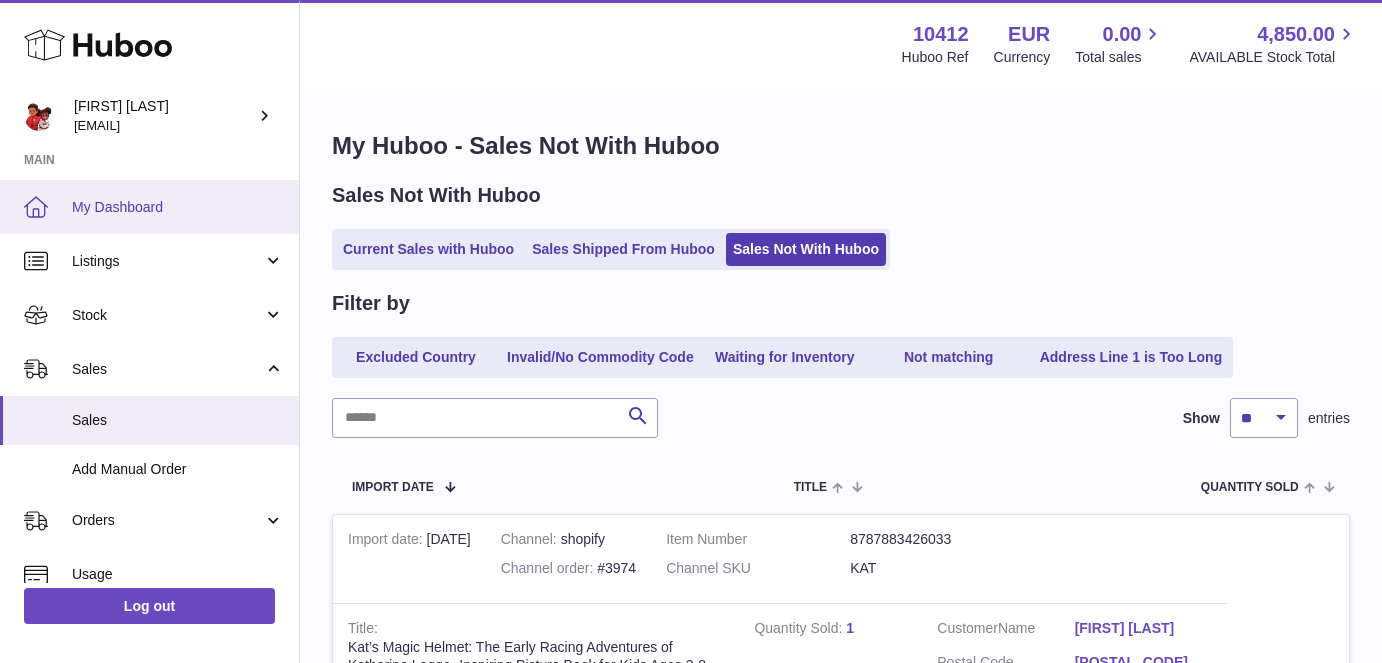 click on "My Dashboard" at bounding box center (178, 207) 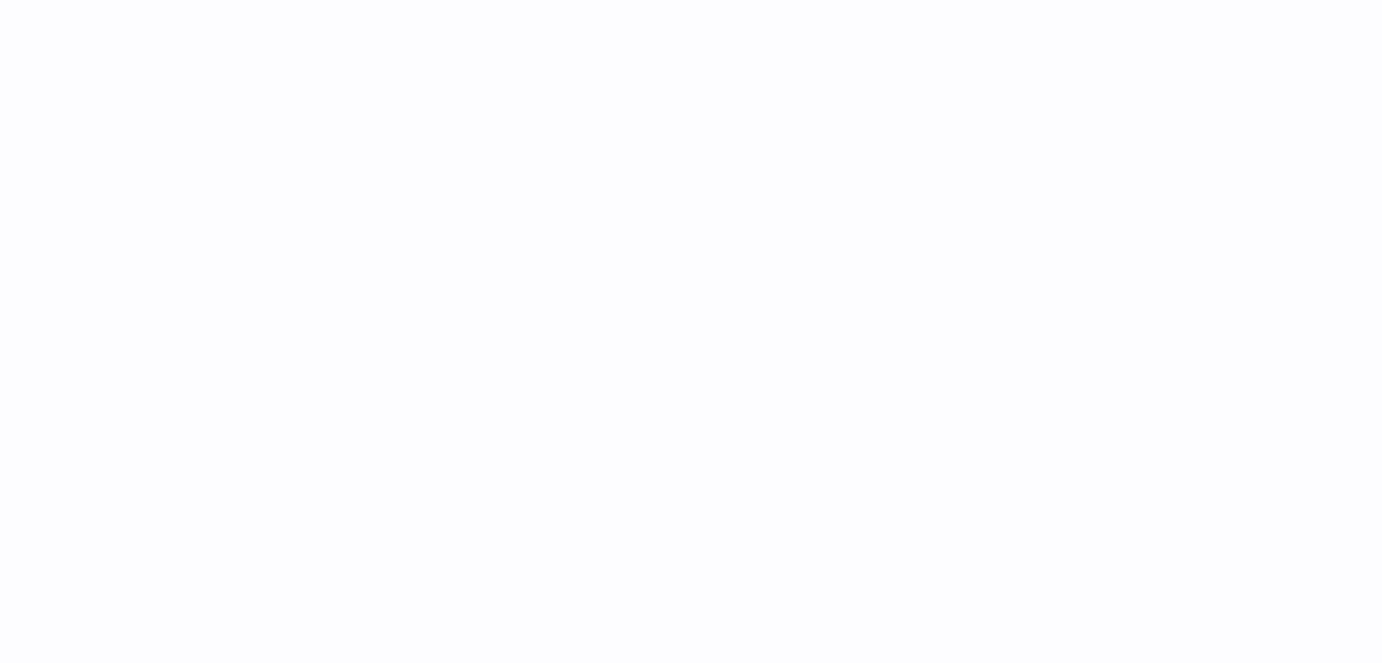 scroll, scrollTop: 0, scrollLeft: 0, axis: both 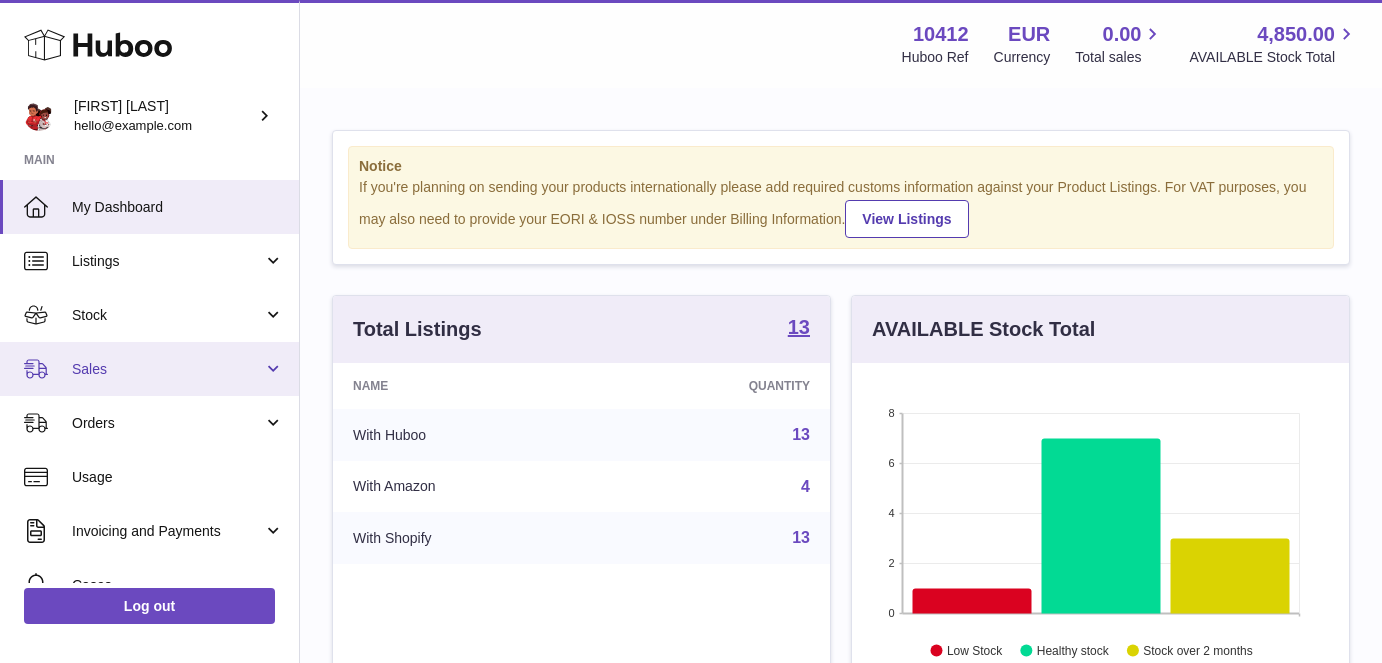 click on "Sales" at bounding box center [167, 369] 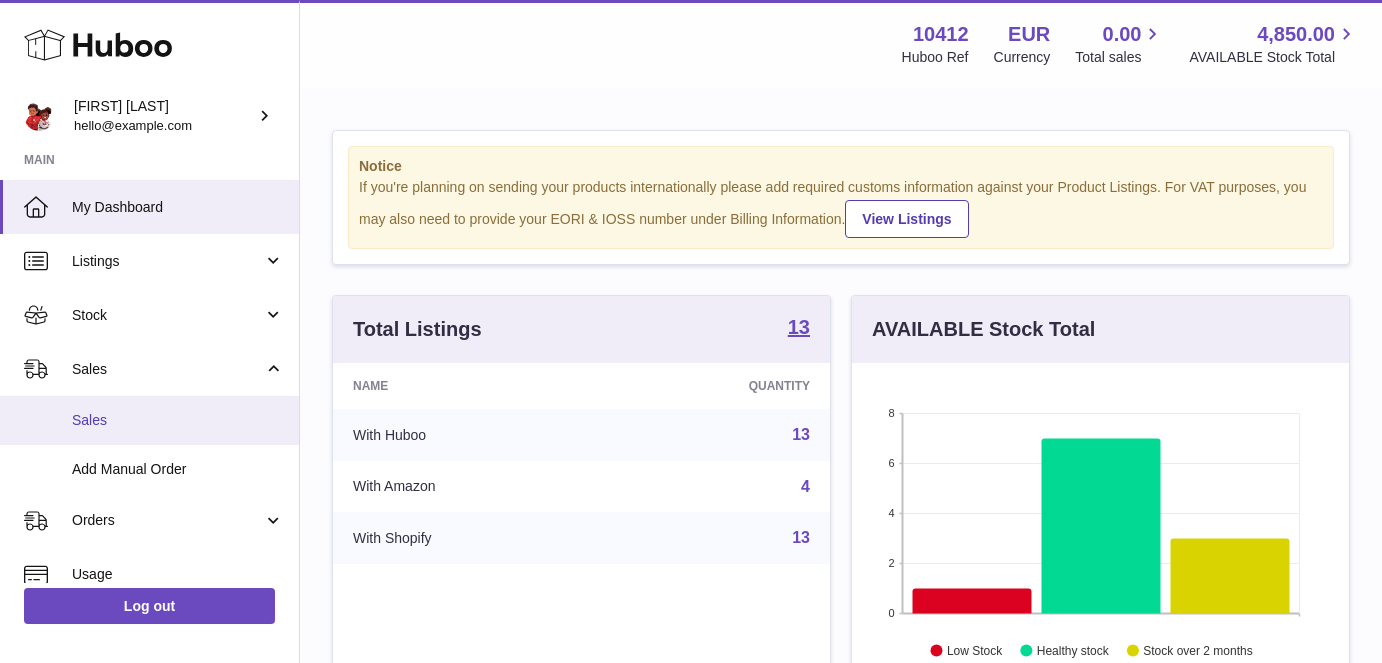 click on "Sales" at bounding box center [178, 420] 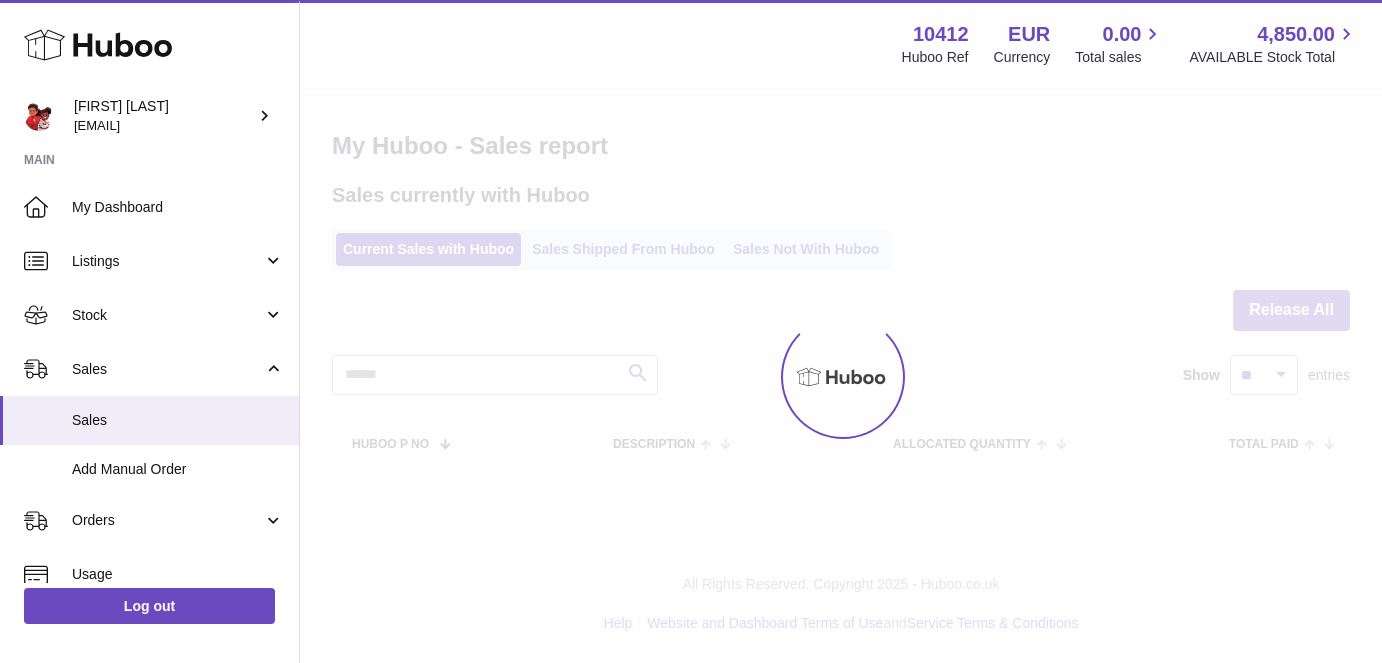 scroll, scrollTop: 0, scrollLeft: 0, axis: both 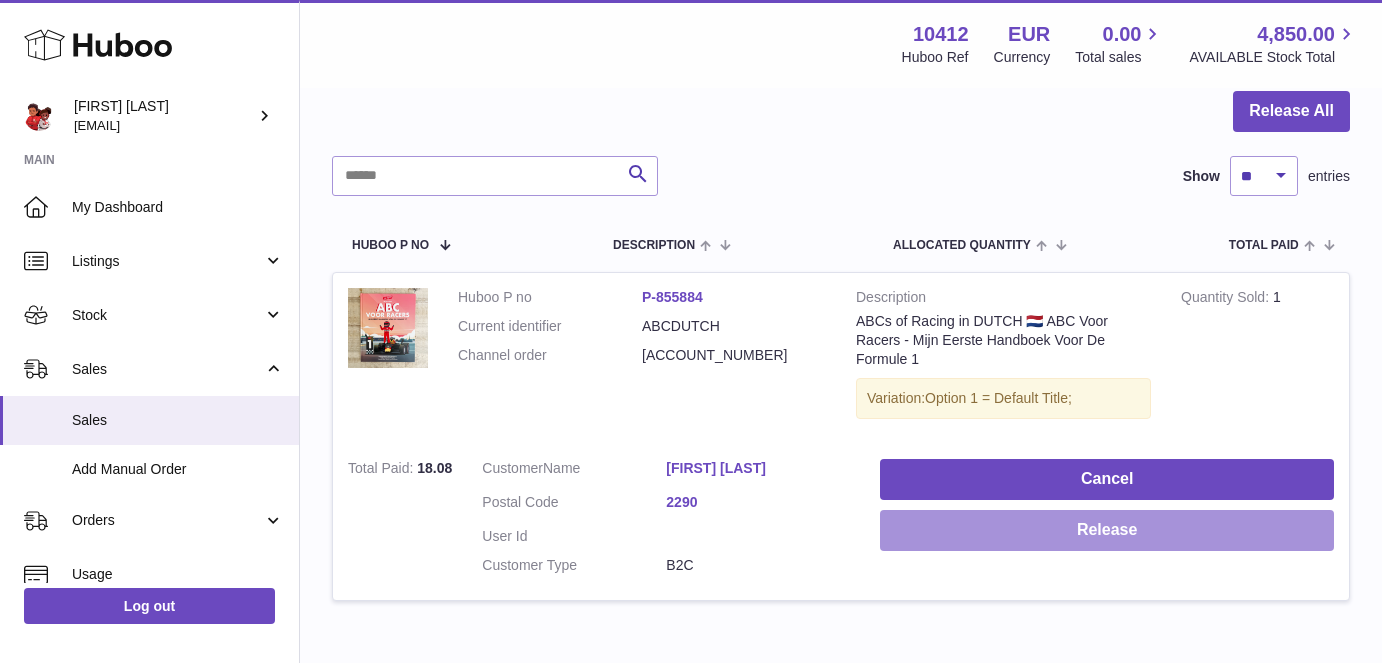click on "Release" at bounding box center (1107, 530) 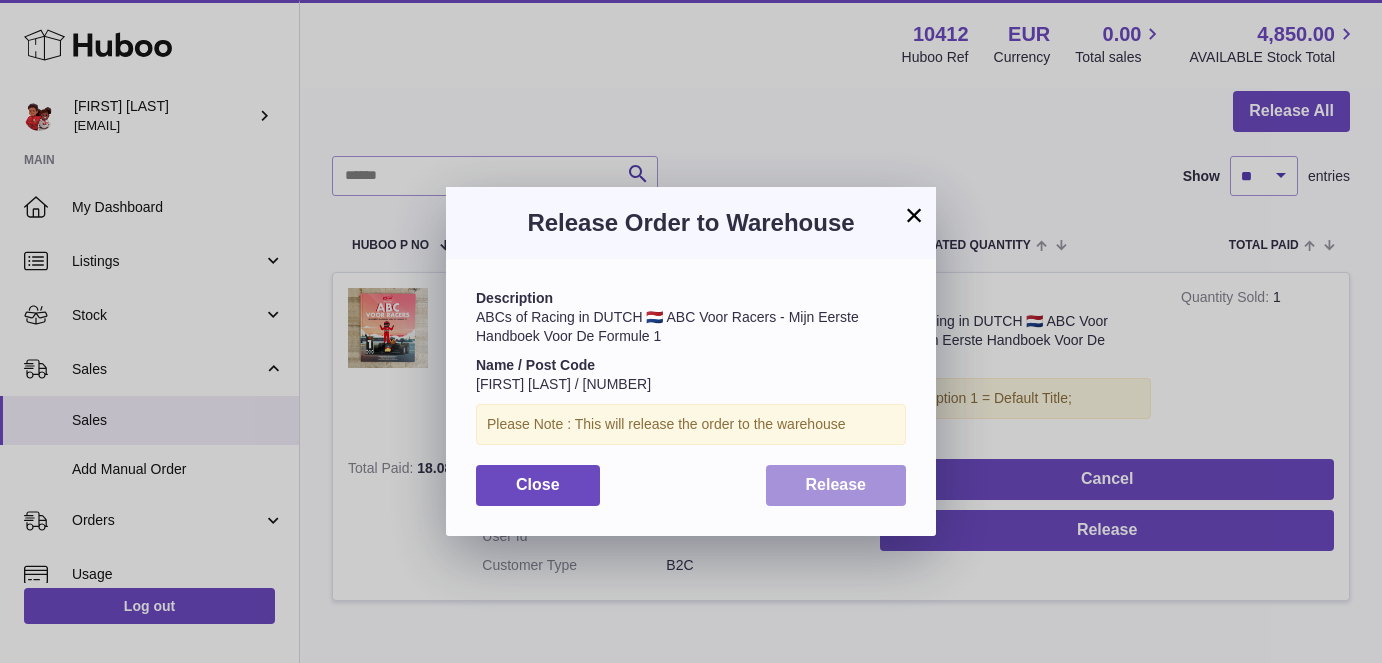 click on "Release" at bounding box center [836, 485] 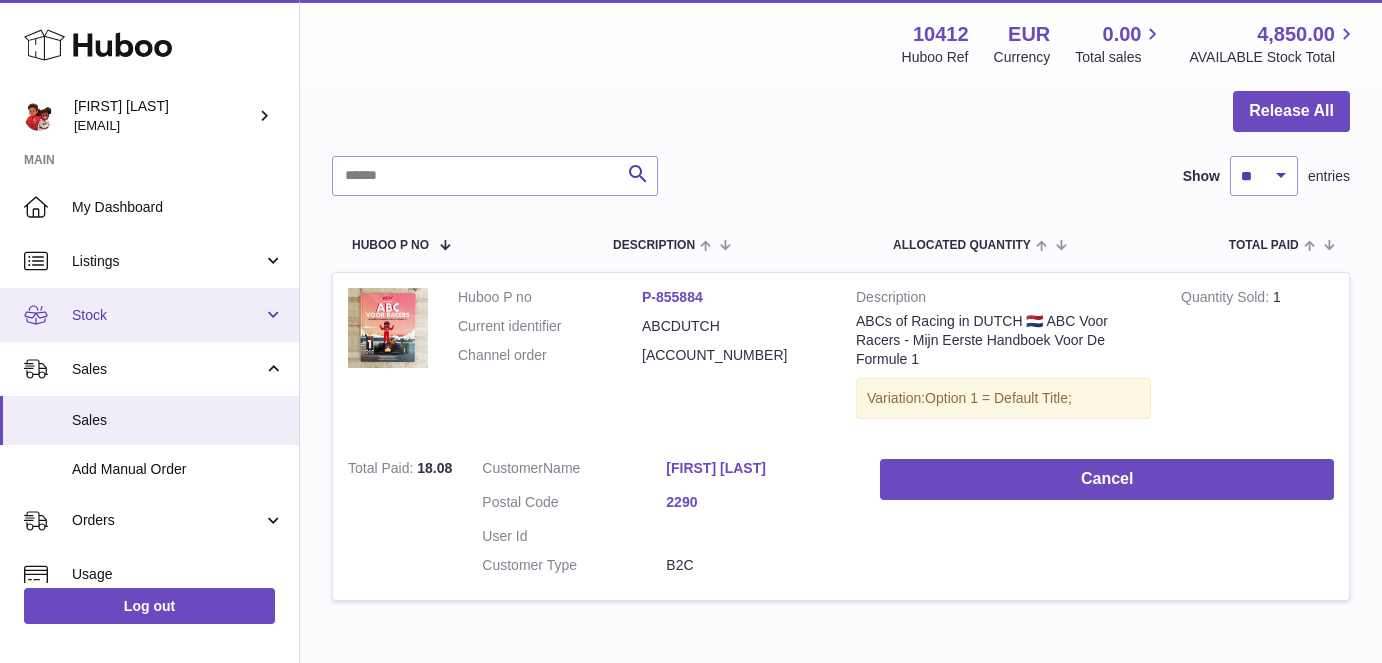 click on "Stock" at bounding box center [149, 315] 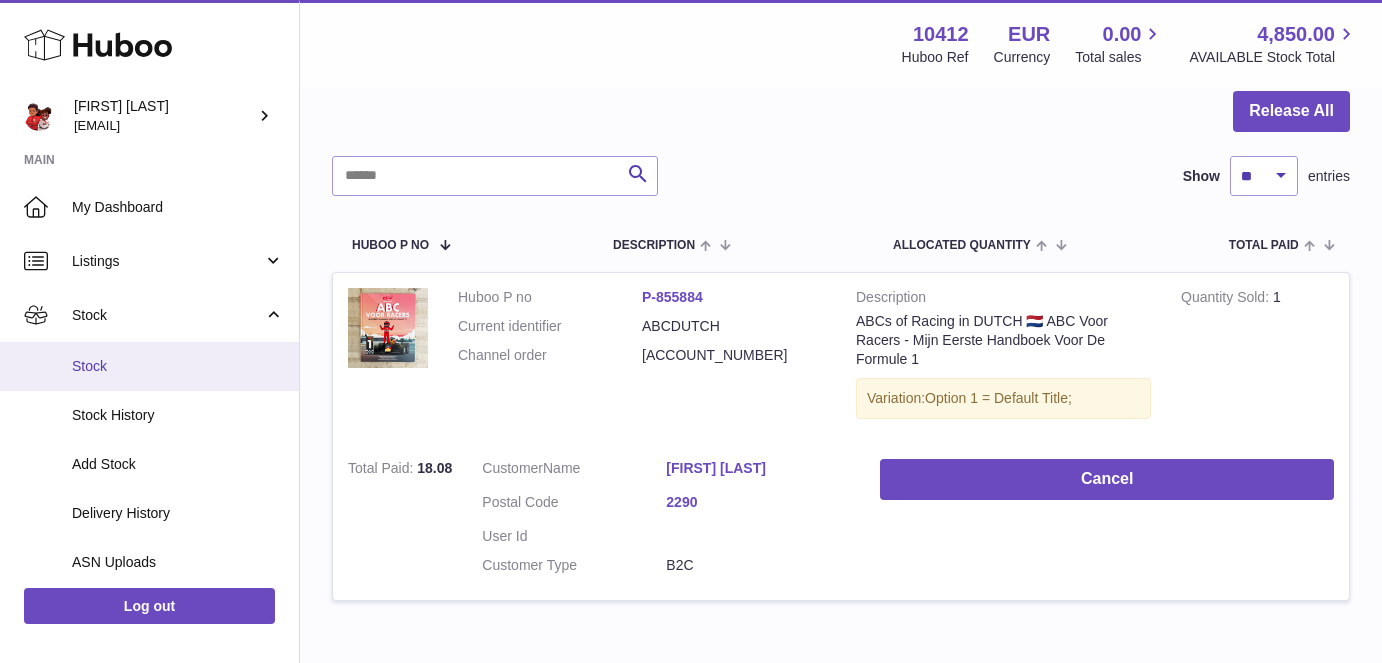 click on "Stock" at bounding box center (178, 366) 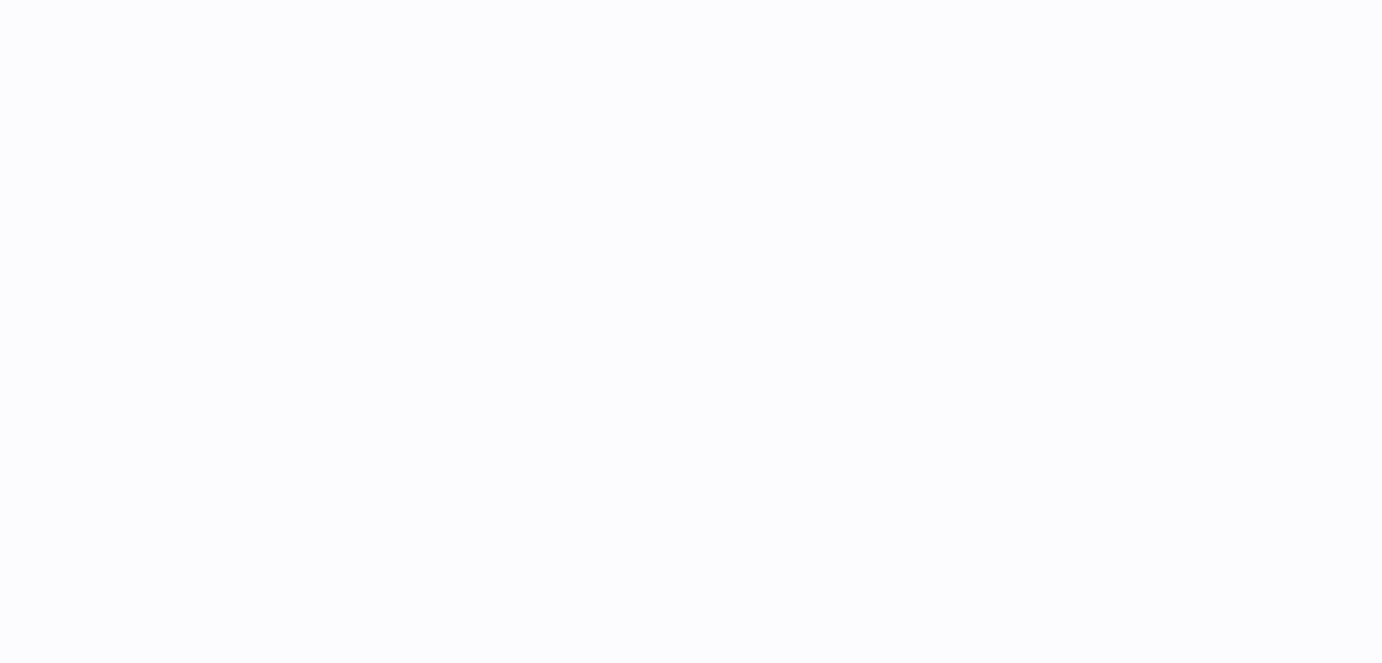 scroll, scrollTop: 0, scrollLeft: 0, axis: both 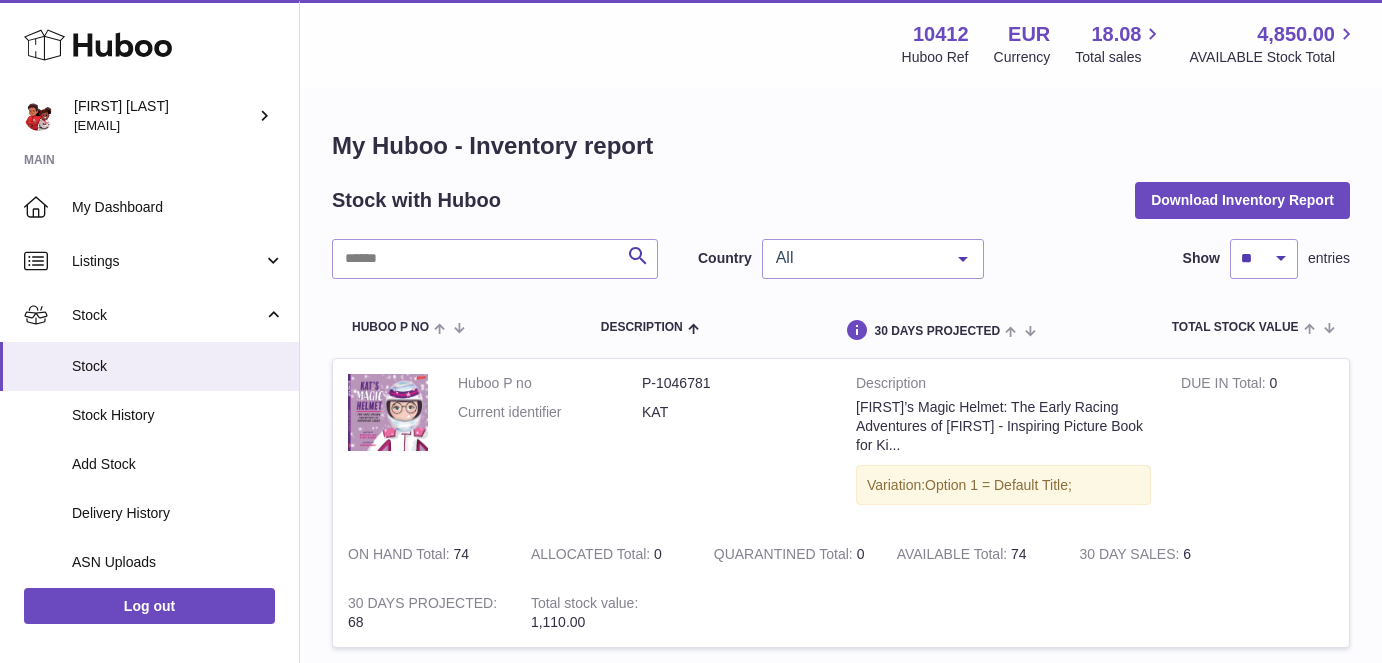 click on "All" at bounding box center (857, 258) 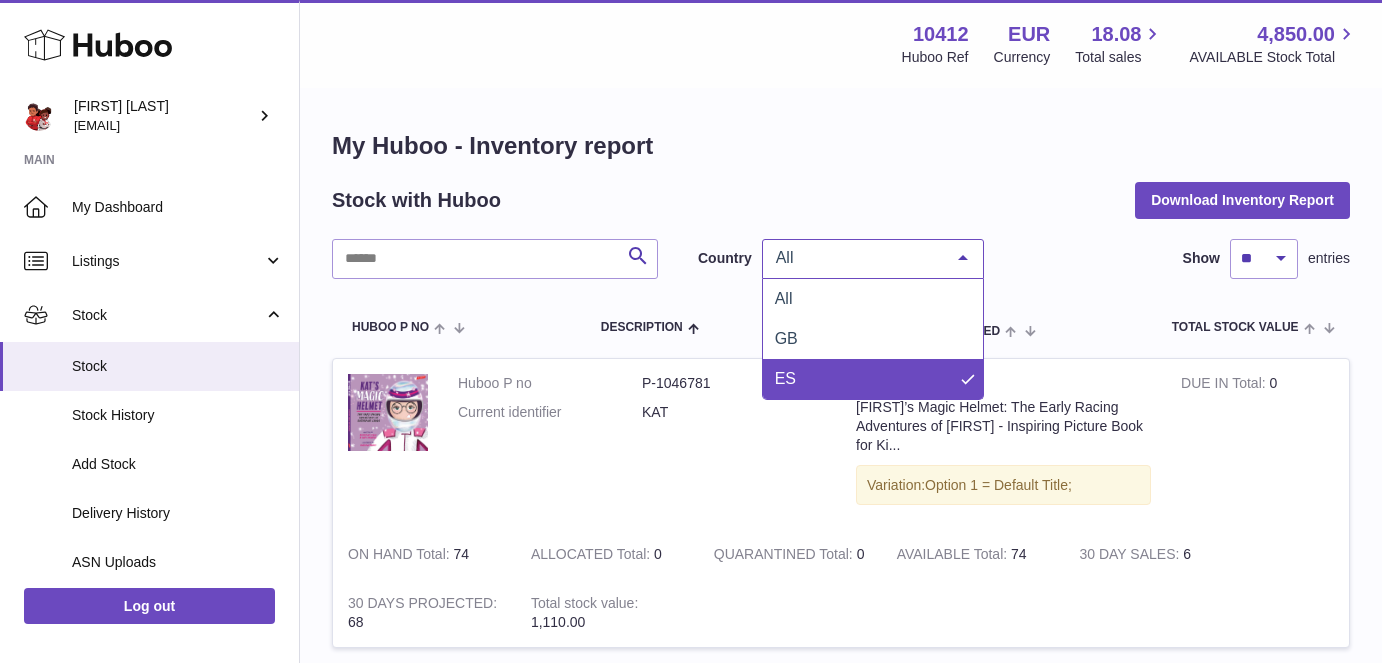 click on "ES" at bounding box center [873, 379] 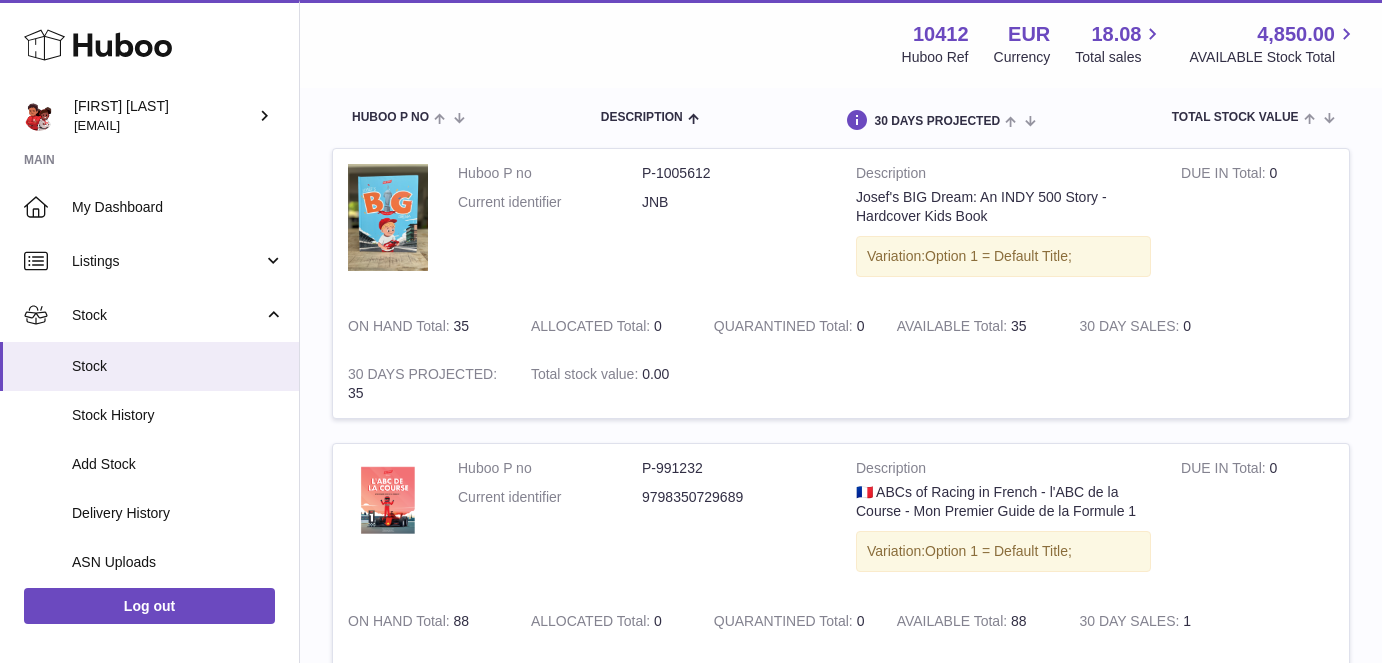 scroll, scrollTop: 0, scrollLeft: 0, axis: both 